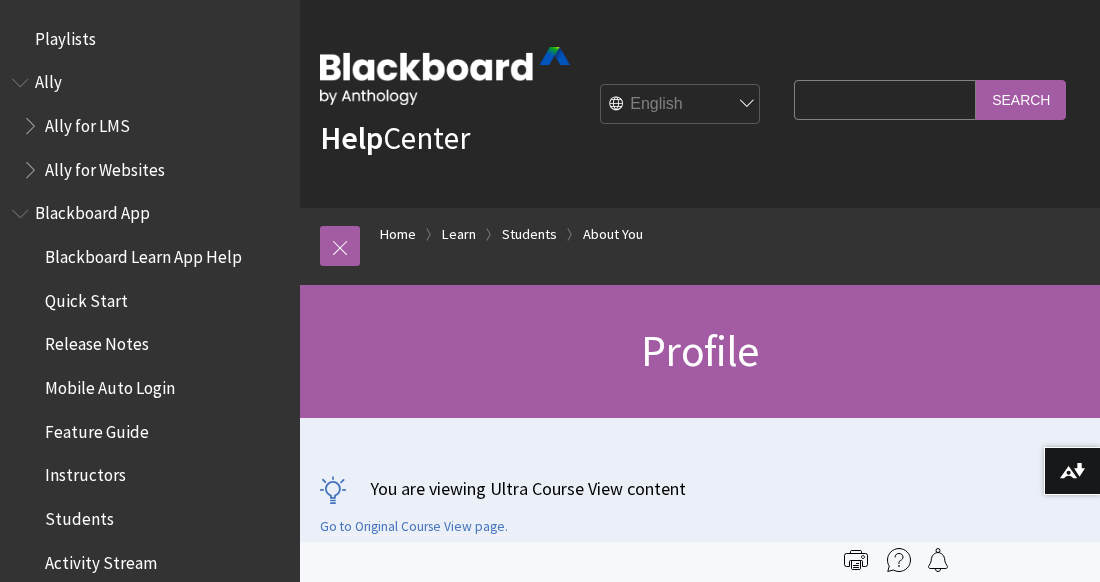 scroll, scrollTop: 0, scrollLeft: 0, axis: both 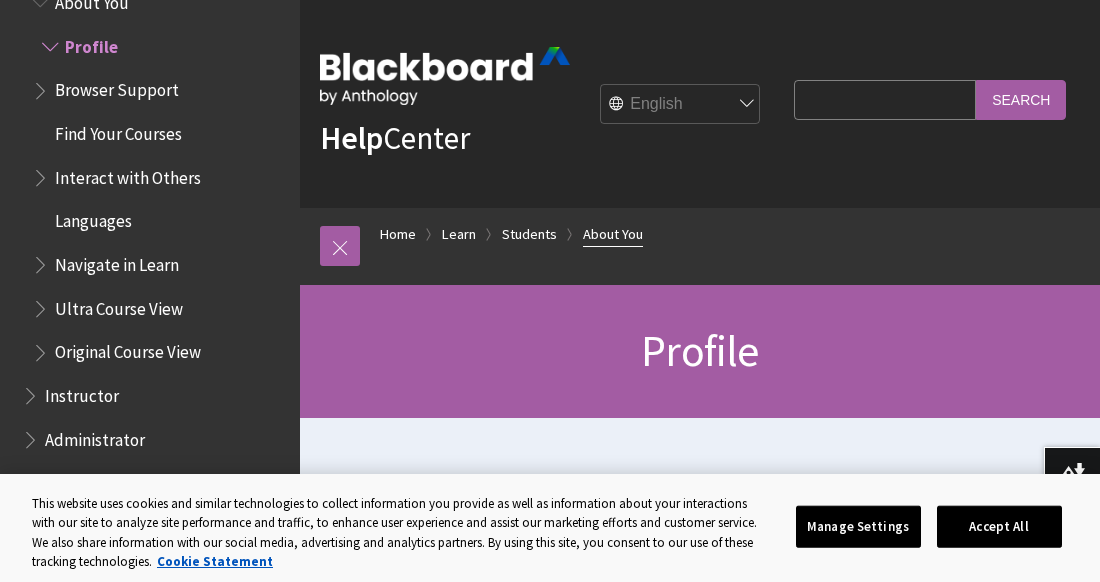 click on "About You" at bounding box center [613, 234] 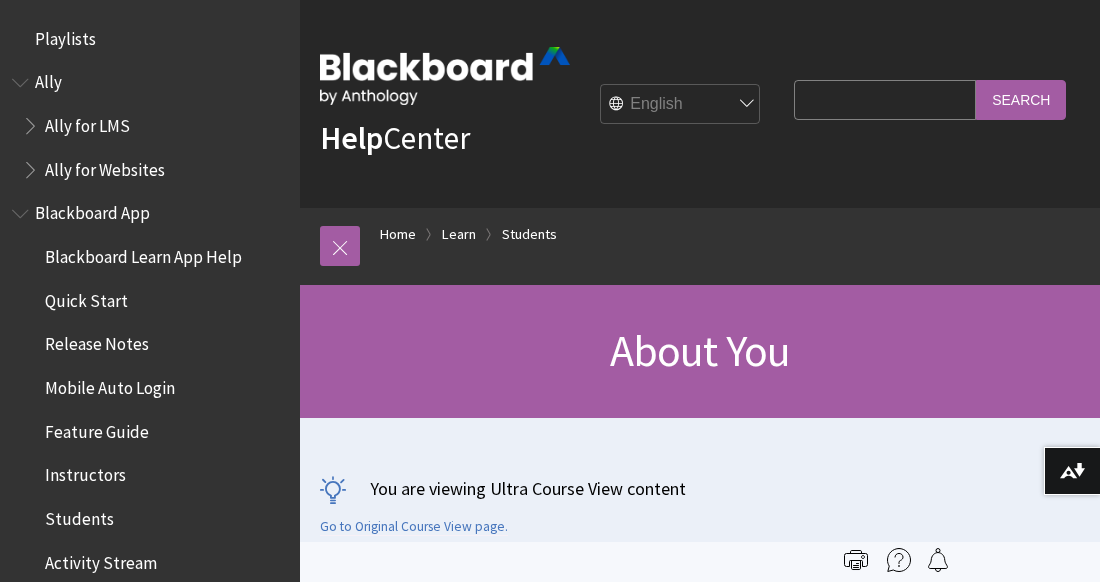 scroll, scrollTop: 0, scrollLeft: 0, axis: both 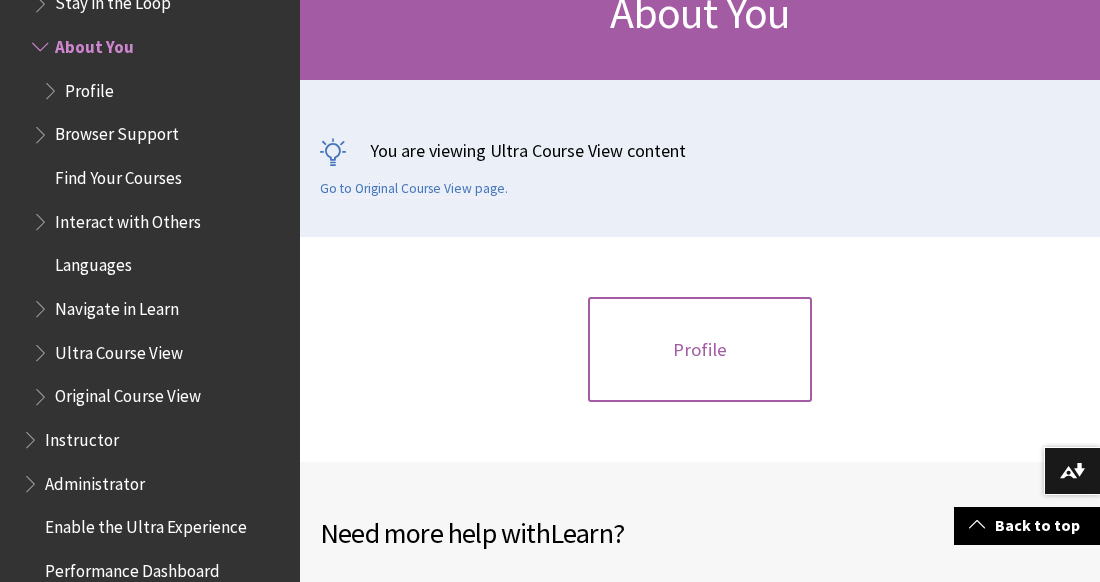 click on "Profile" at bounding box center (700, 350) 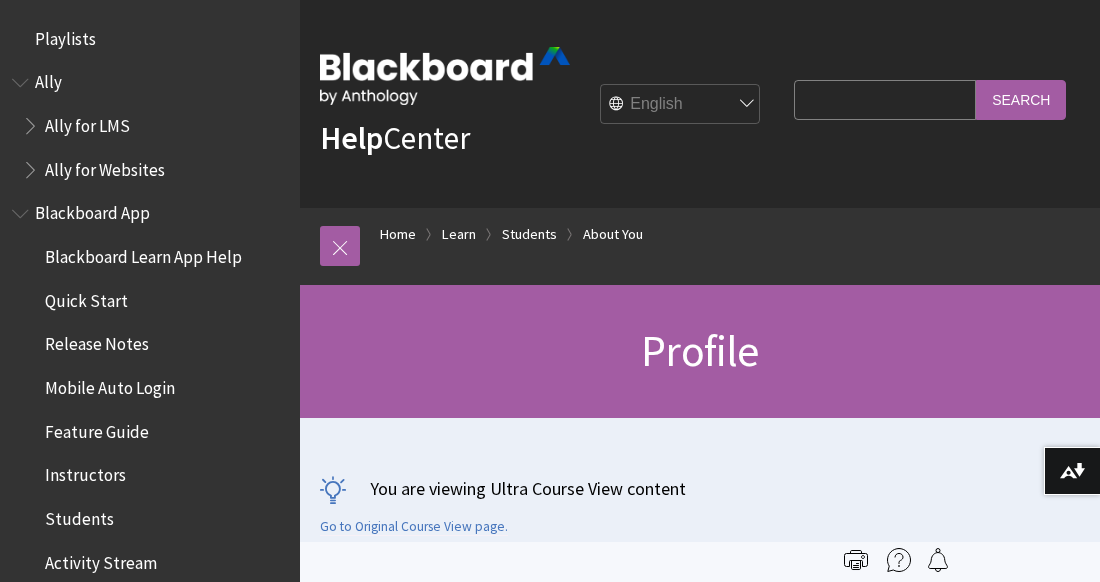 scroll, scrollTop: 0, scrollLeft: 0, axis: both 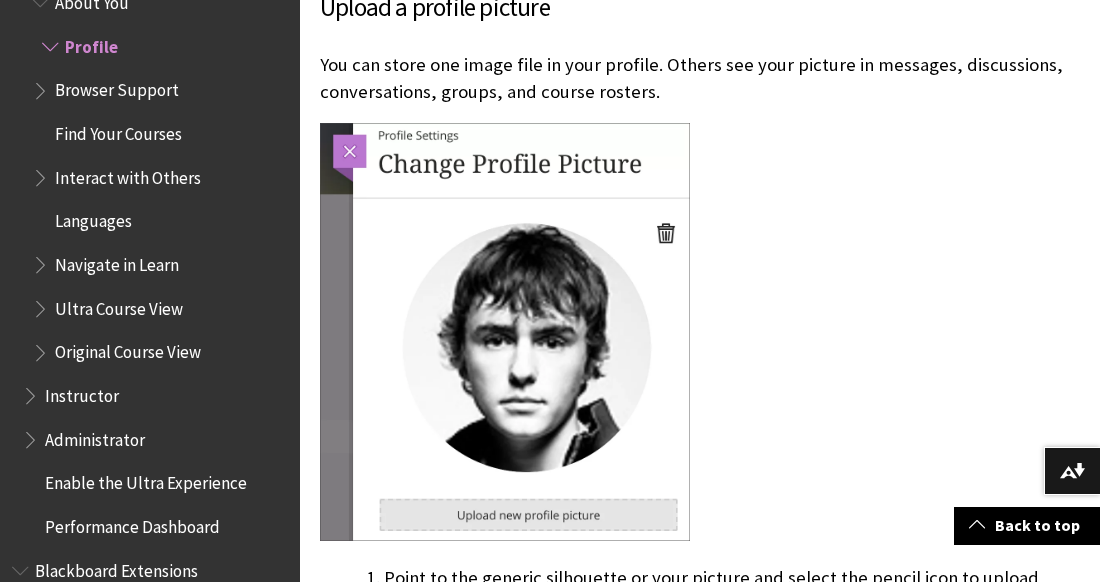 click at bounding box center (505, 331) 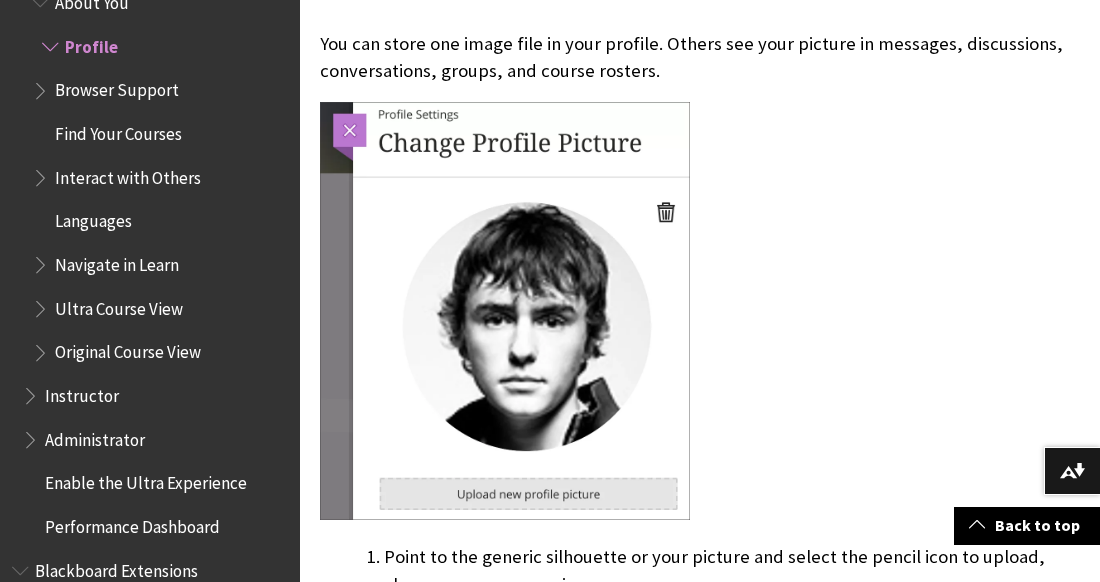 scroll, scrollTop: 1567, scrollLeft: 0, axis: vertical 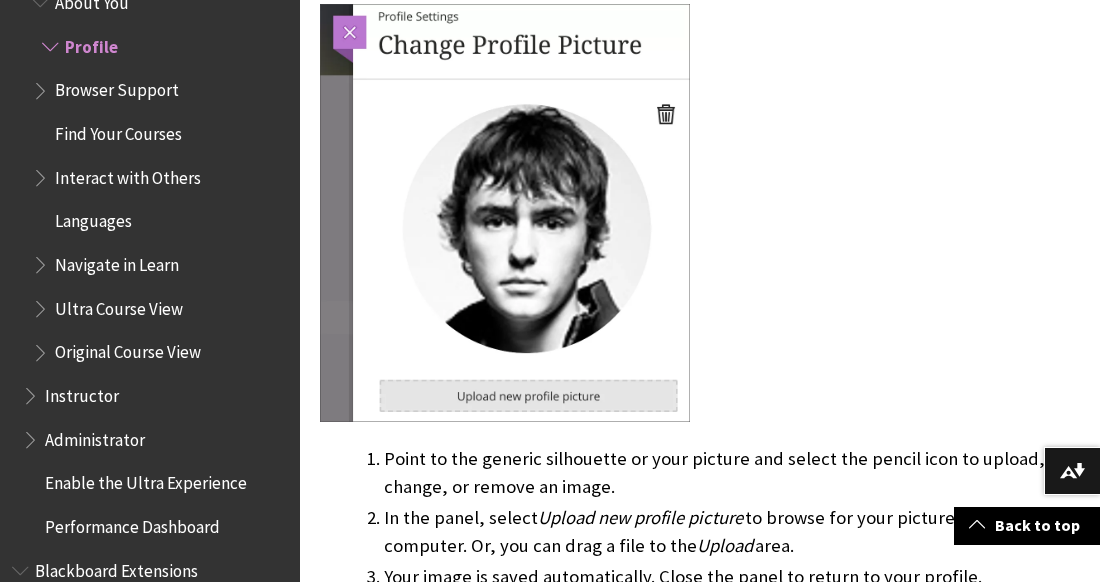 click at bounding box center (505, 212) 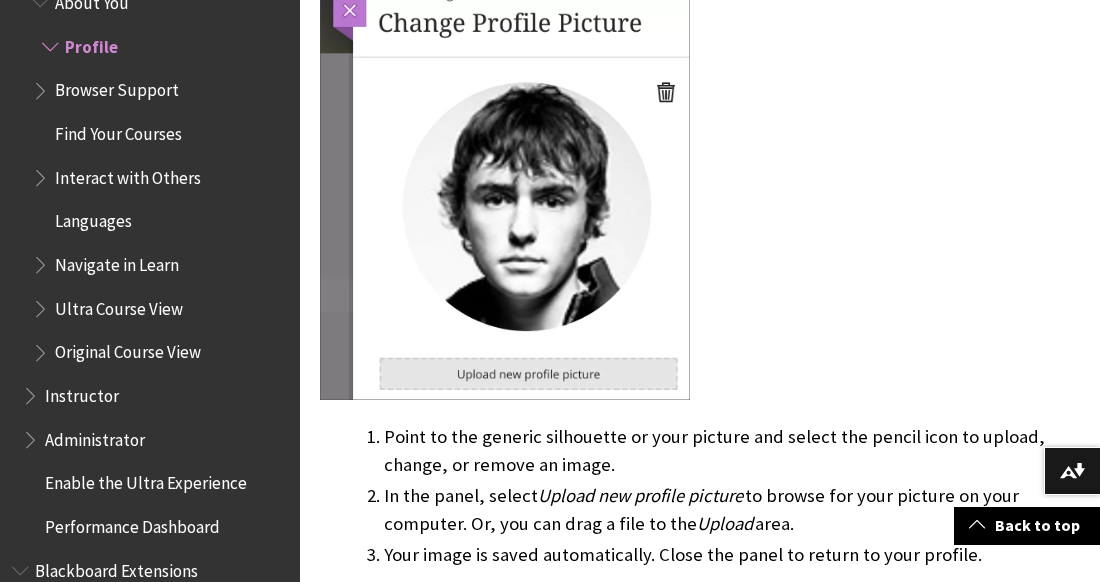 scroll, scrollTop: 1688, scrollLeft: 0, axis: vertical 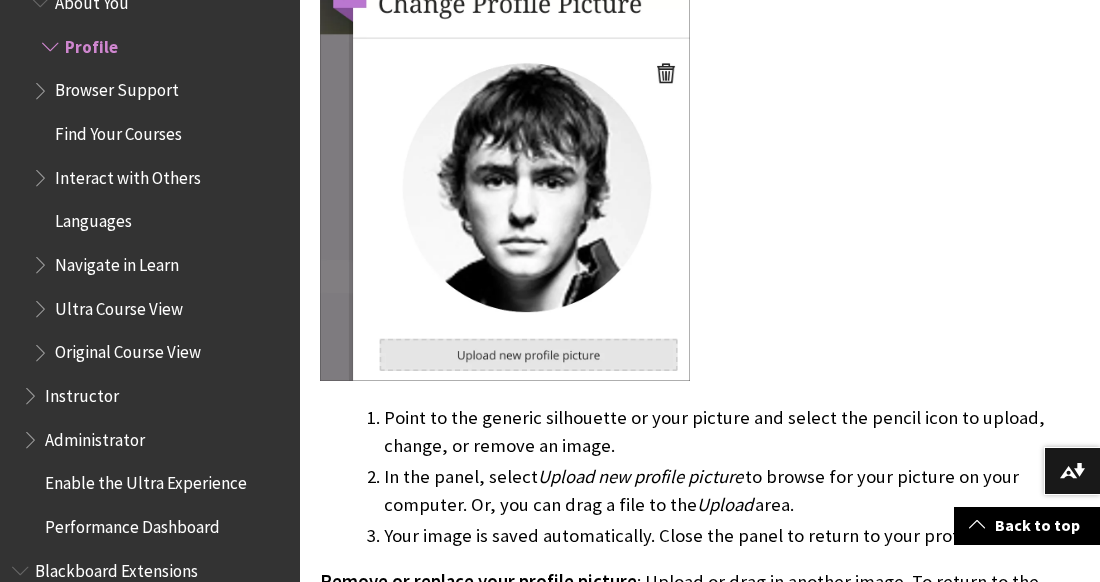 click at bounding box center (505, 171) 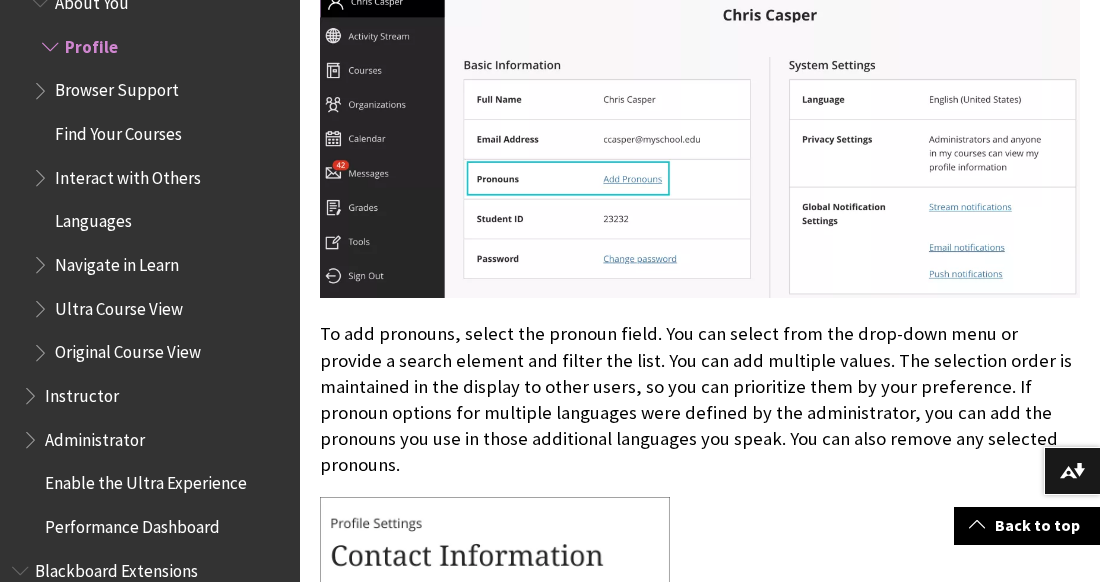scroll, scrollTop: 3725, scrollLeft: 0, axis: vertical 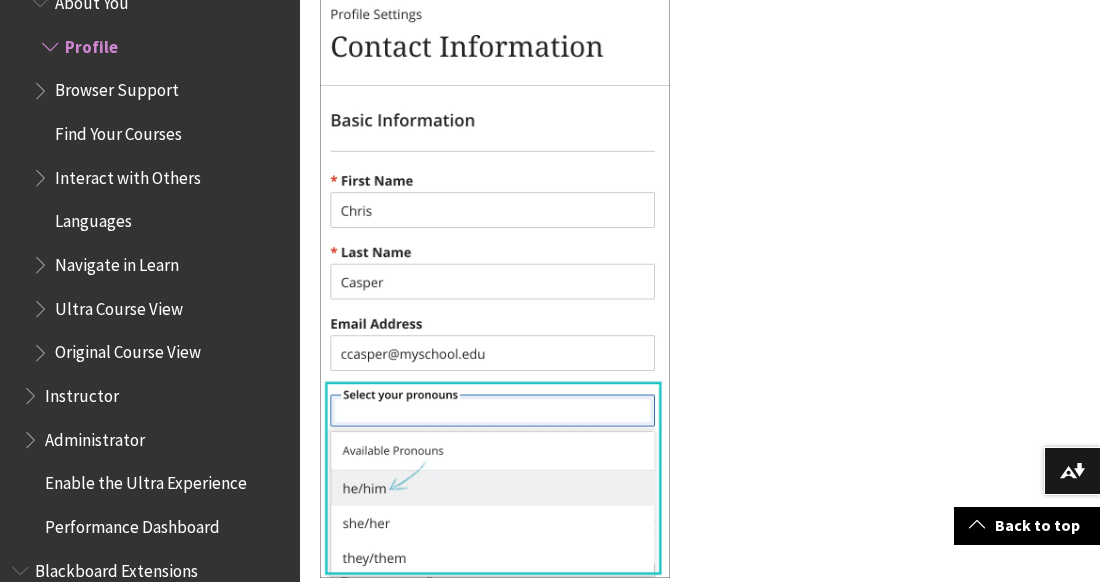 click at bounding box center [495, 283] 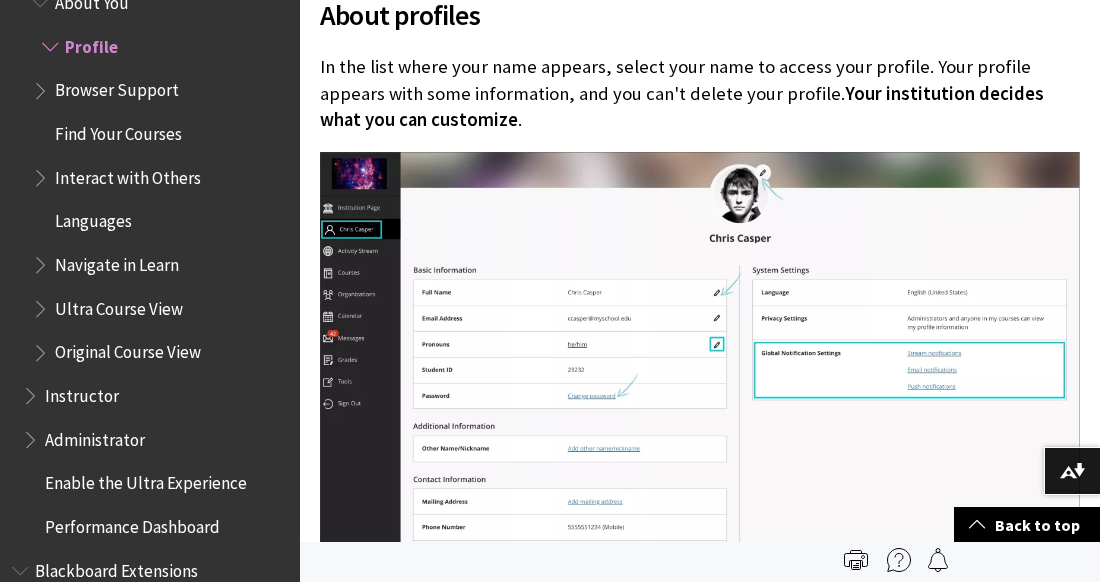 scroll, scrollTop: 160, scrollLeft: 0, axis: vertical 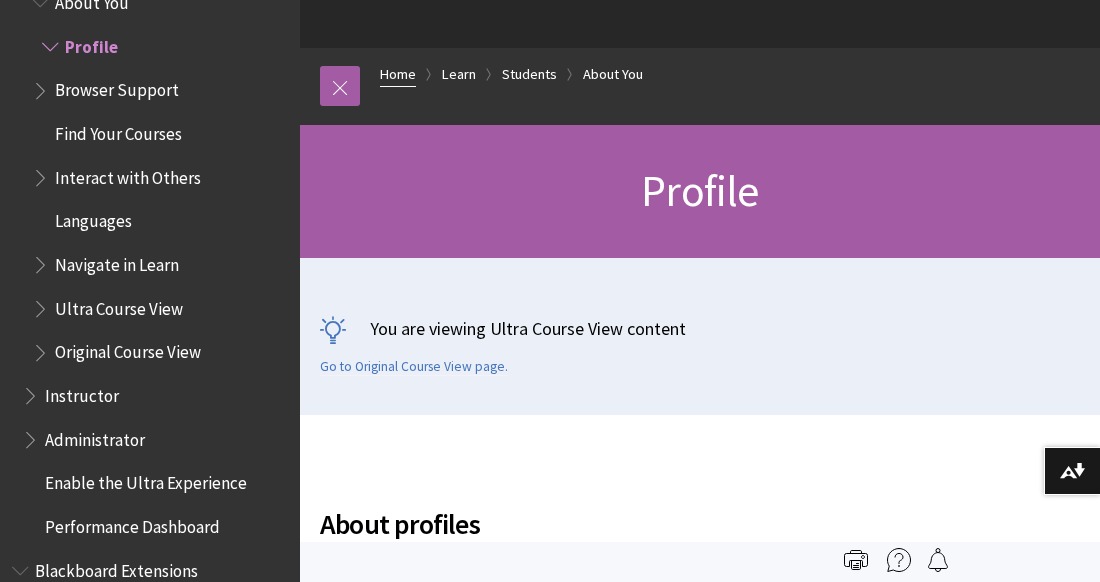 click on "Home" at bounding box center (398, 74) 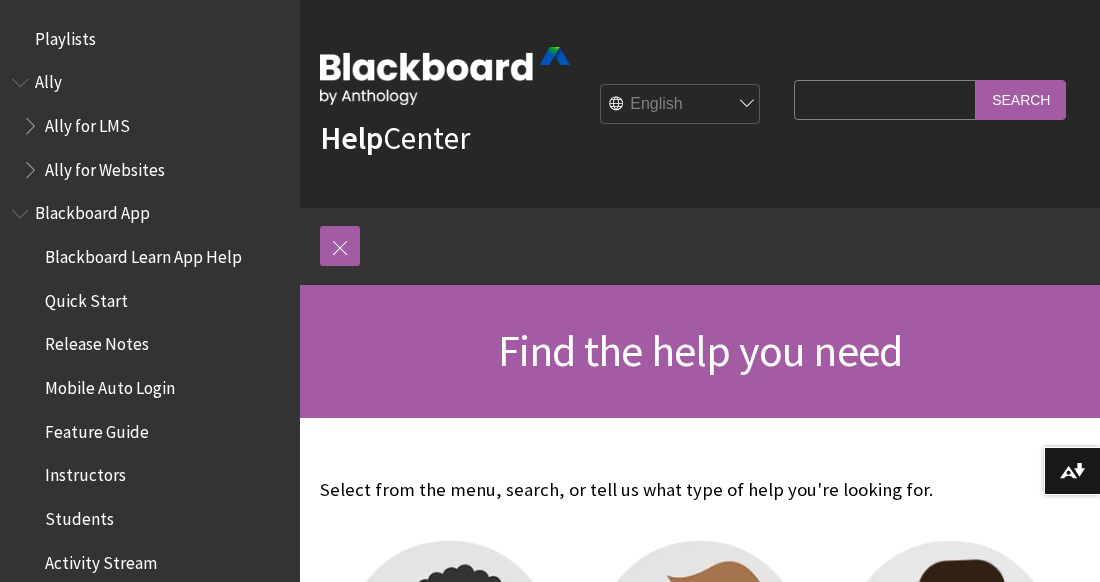 scroll, scrollTop: 0, scrollLeft: 0, axis: both 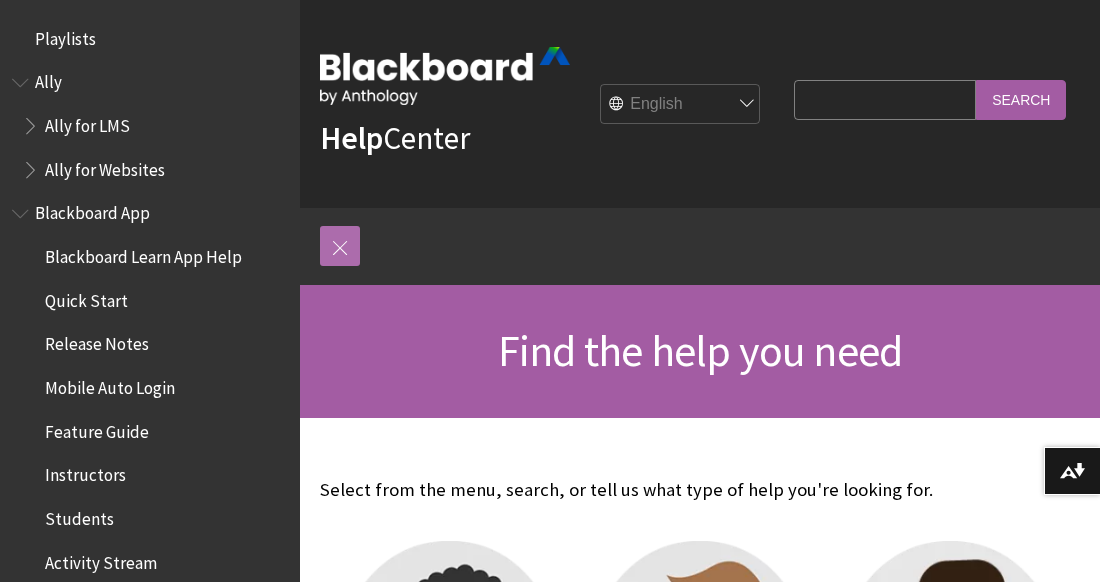 click at bounding box center [340, 246] 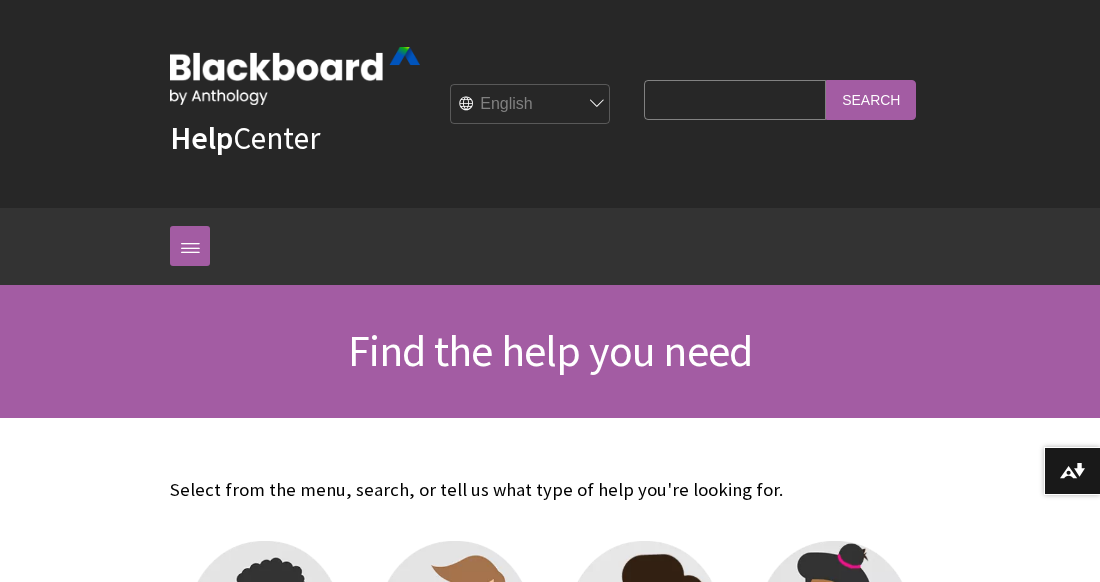 scroll, scrollTop: 509, scrollLeft: 0, axis: vertical 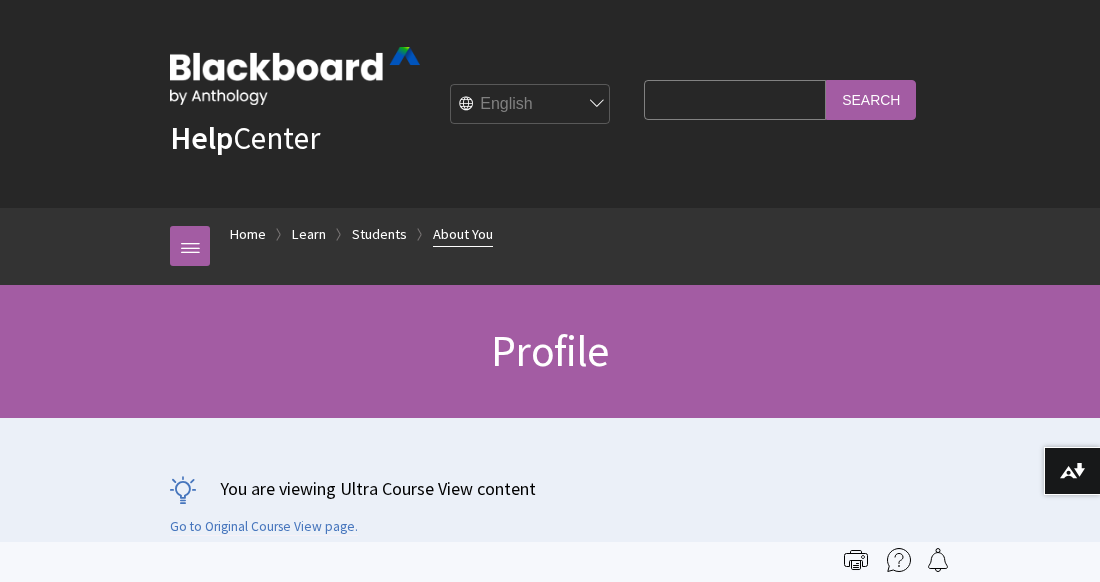 click on "About You" at bounding box center (463, 234) 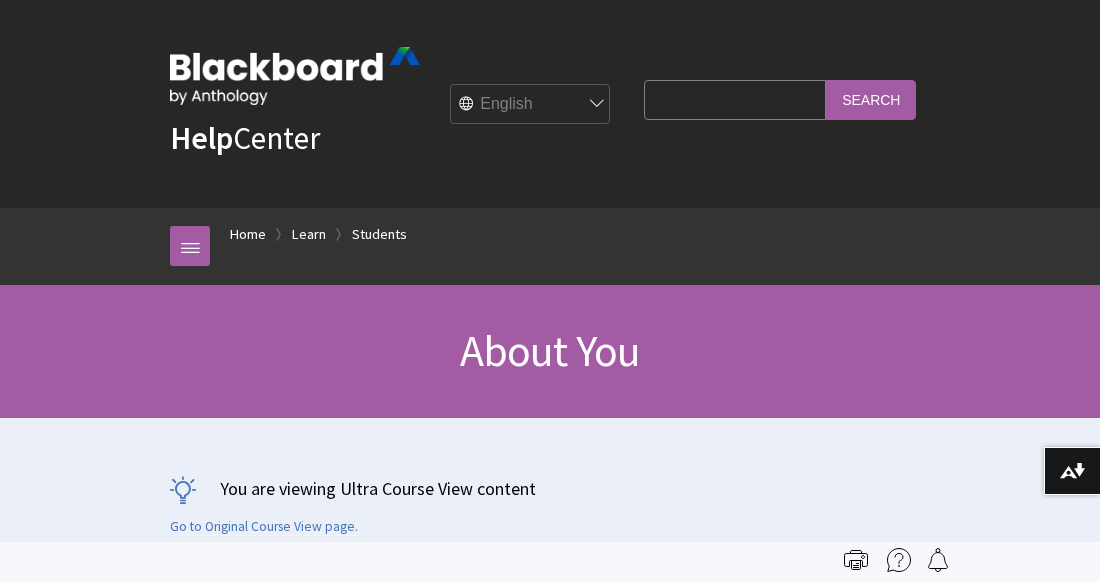 scroll, scrollTop: 0, scrollLeft: 0, axis: both 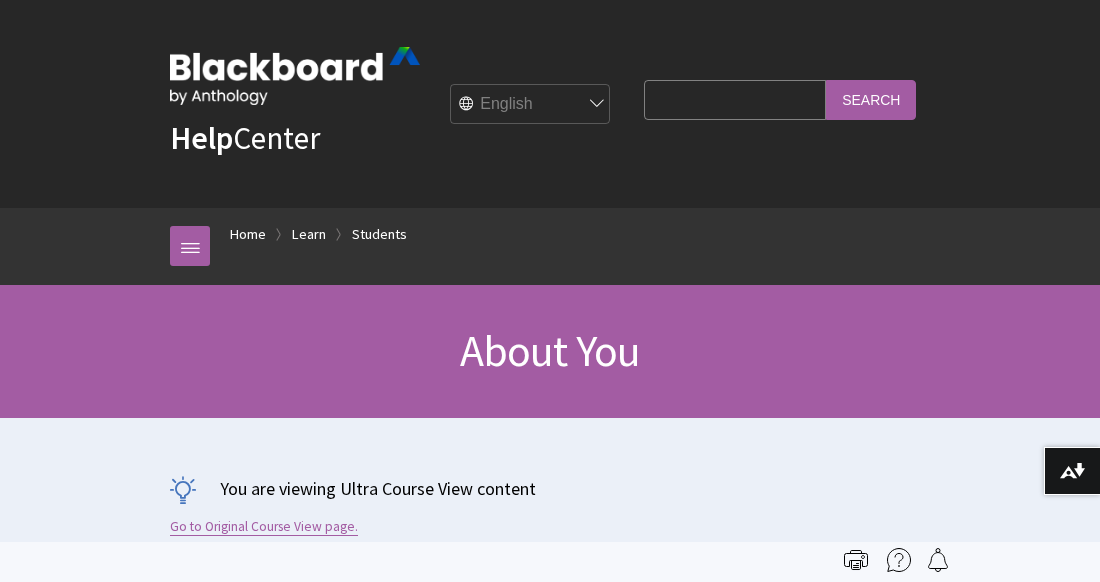 click on "Go to Original Course View page." at bounding box center (264, 527) 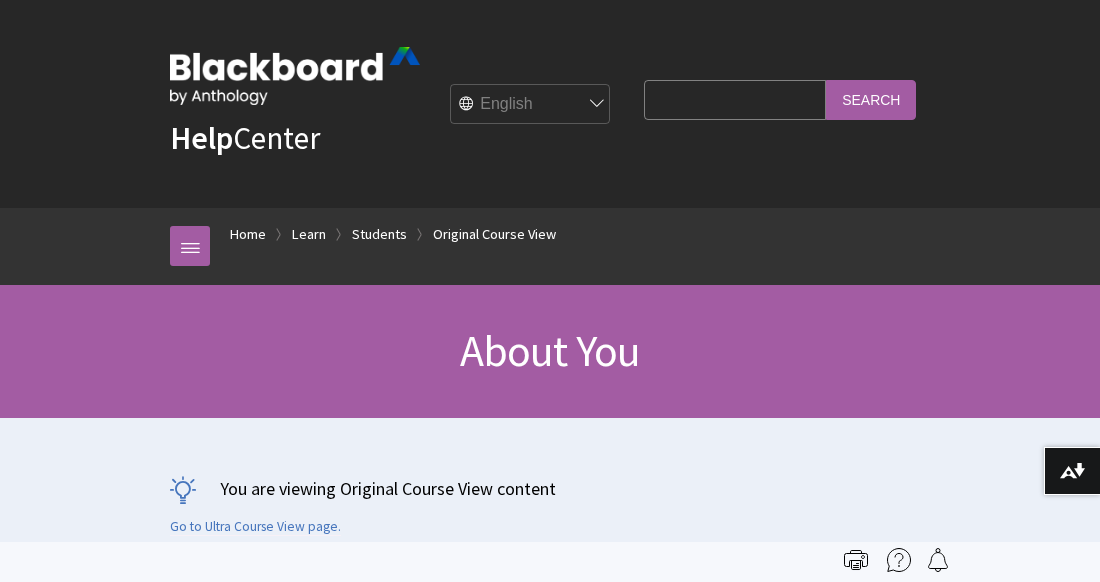 scroll, scrollTop: 0, scrollLeft: 0, axis: both 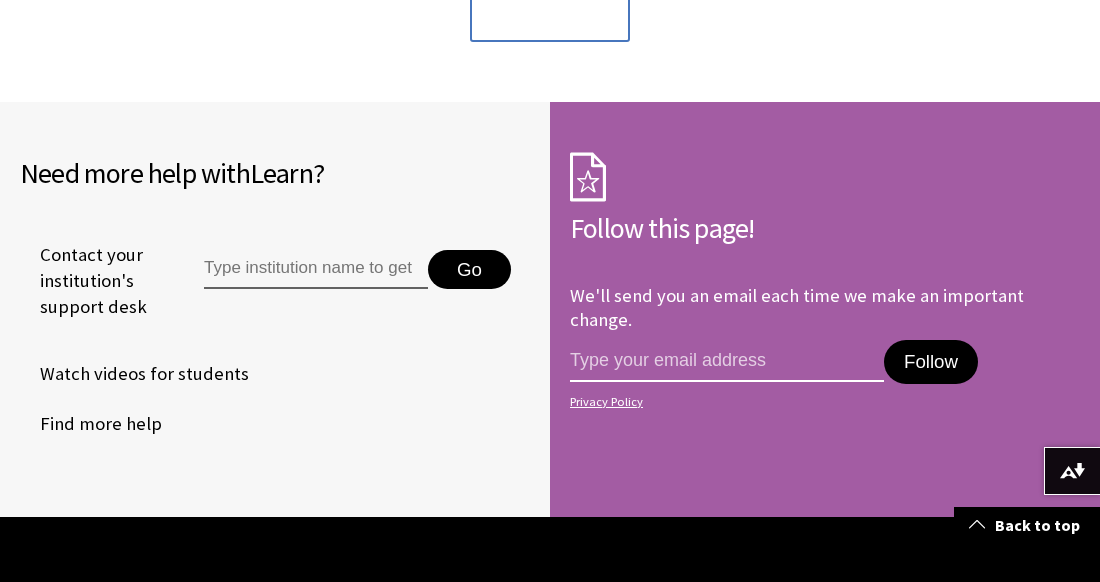 click at bounding box center (727, 361) 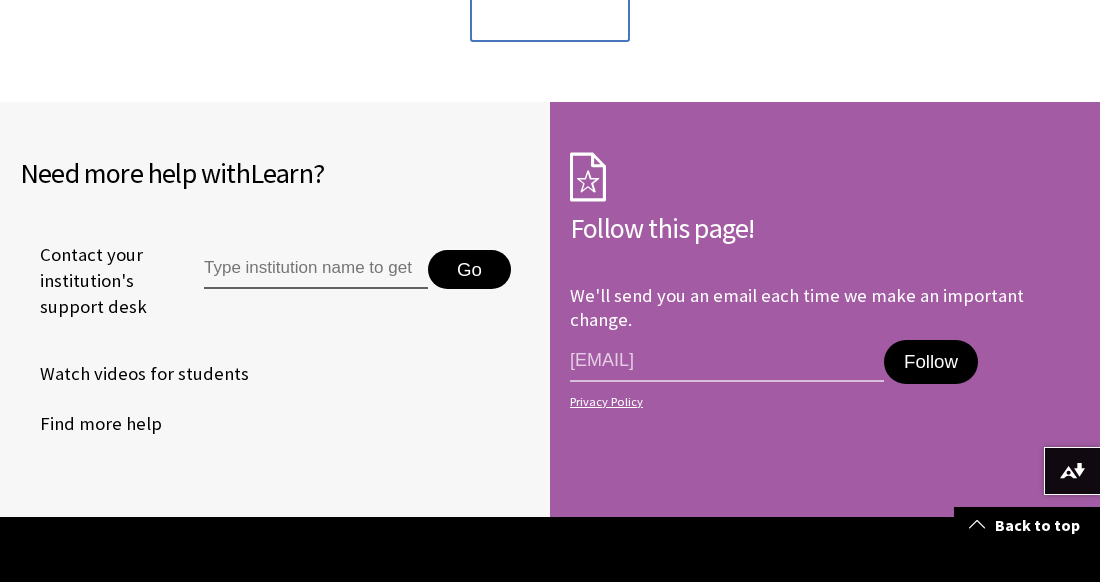 click on "Follow" at bounding box center (931, 362) 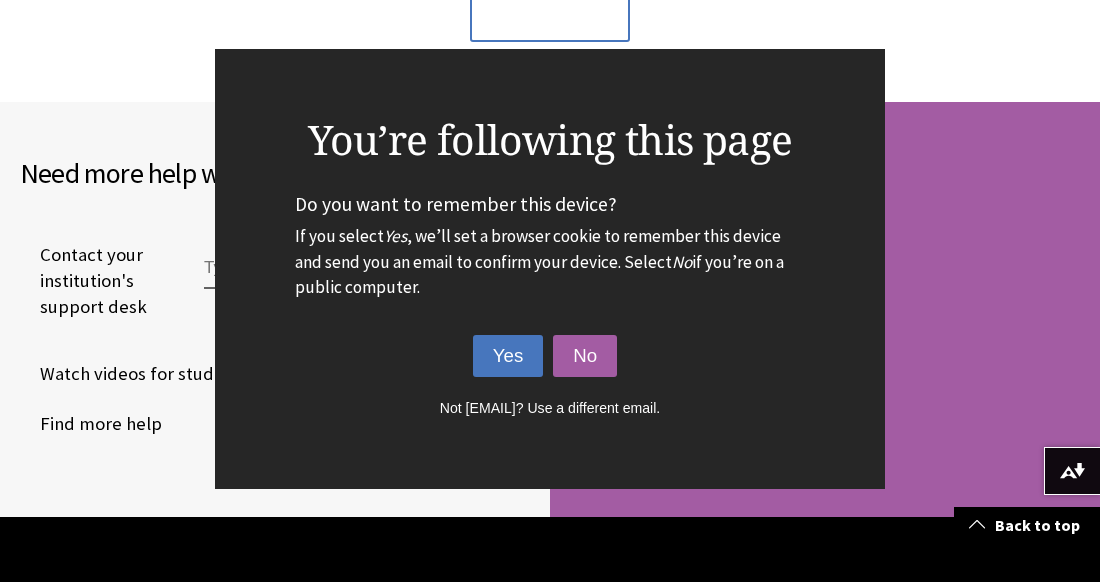 click on "Yes" at bounding box center (508, 356) 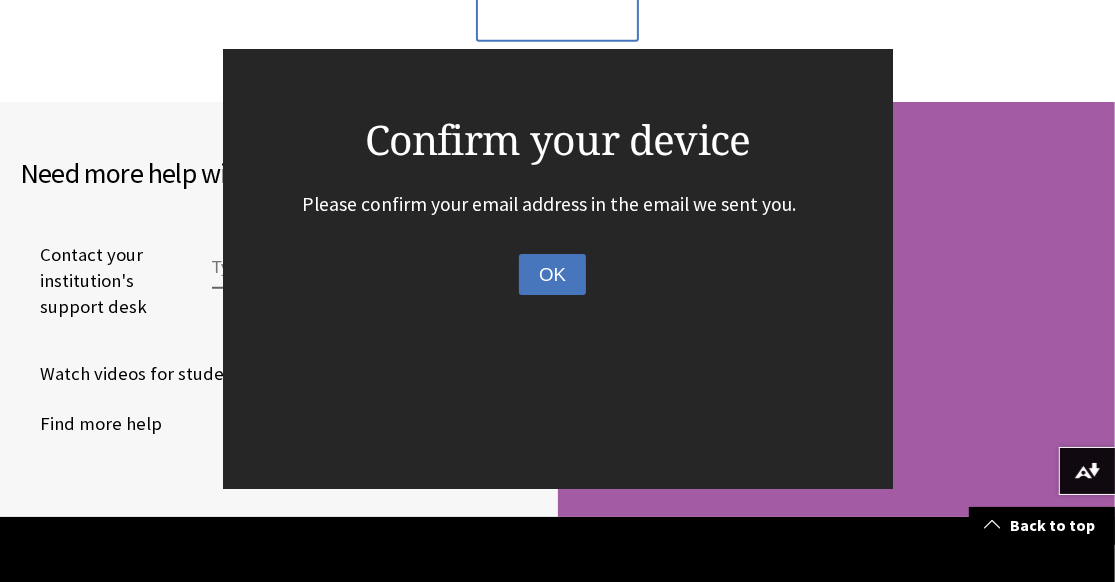 click on "OK" at bounding box center [552, 275] 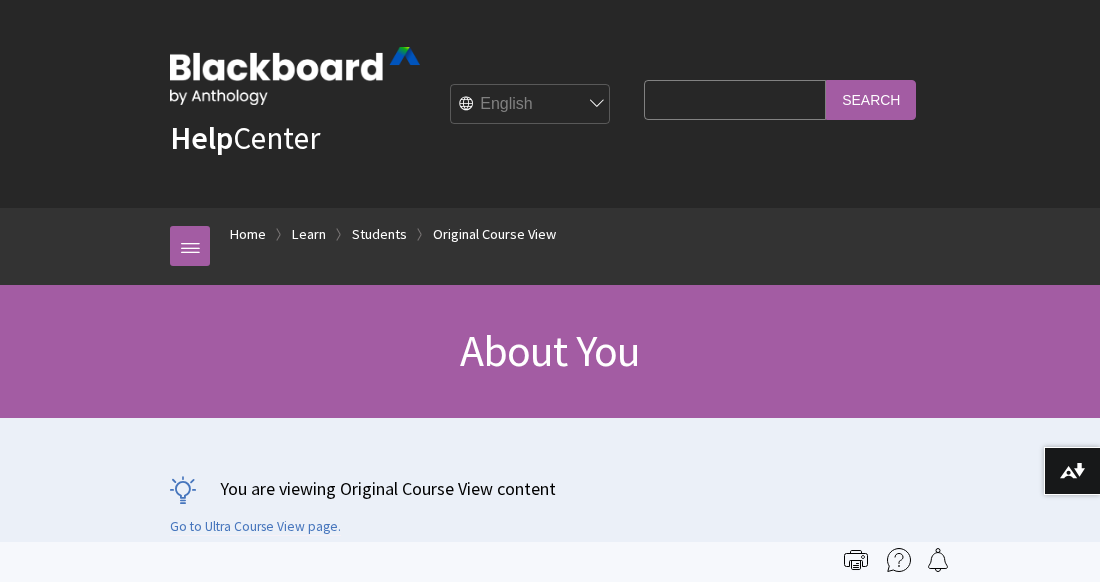 scroll, scrollTop: 0, scrollLeft: 0, axis: both 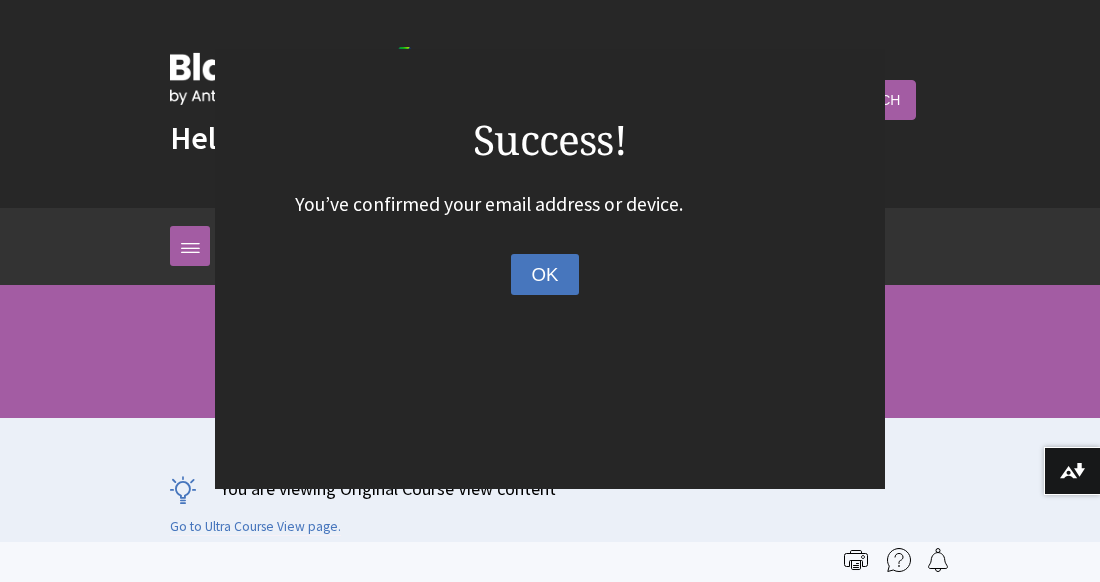 click on "OK" at bounding box center (544, 275) 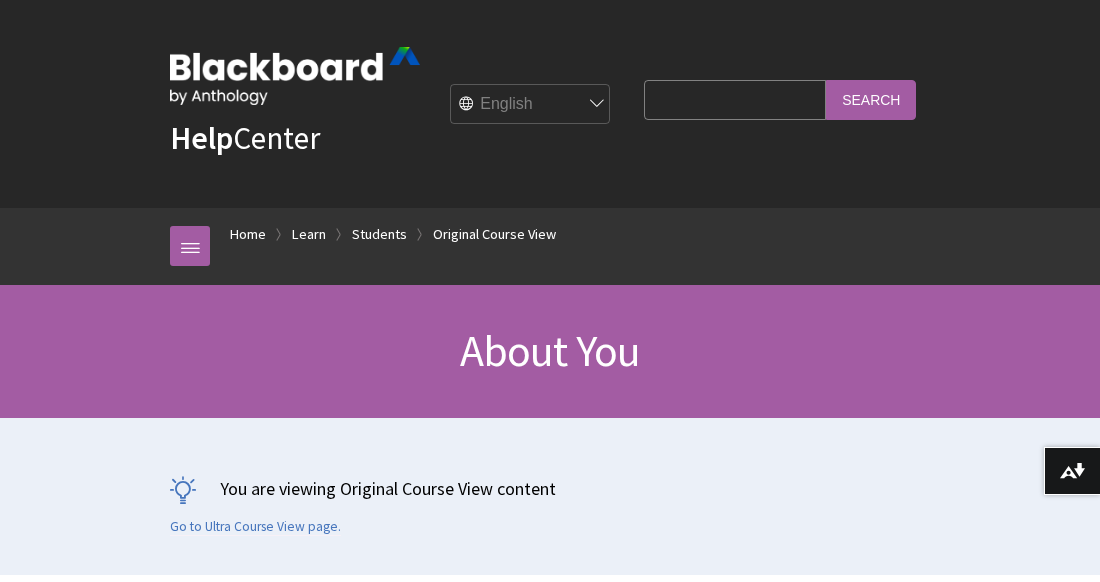 scroll, scrollTop: 799, scrollLeft: 0, axis: vertical 